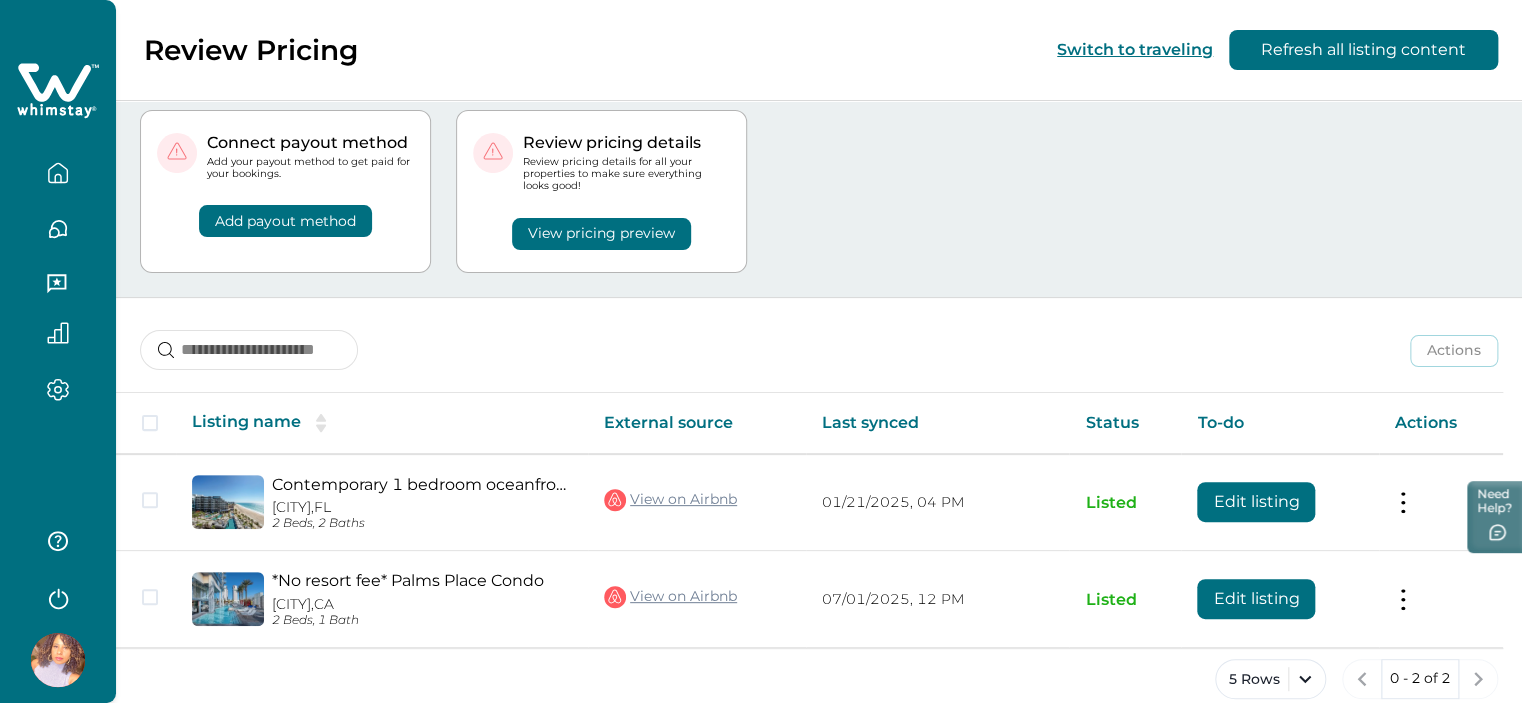 scroll, scrollTop: 72, scrollLeft: 0, axis: vertical 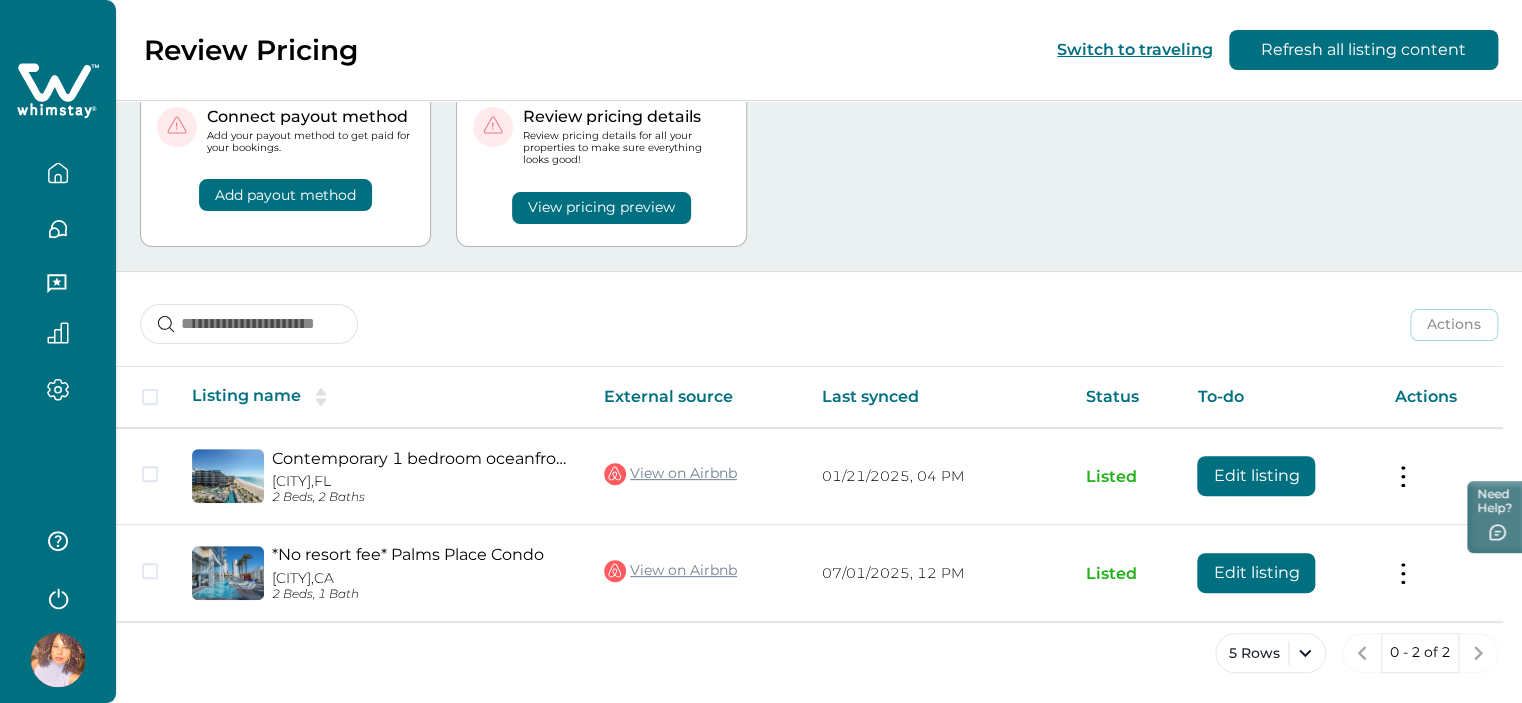 click on "View pricing preview" at bounding box center (285, 195) 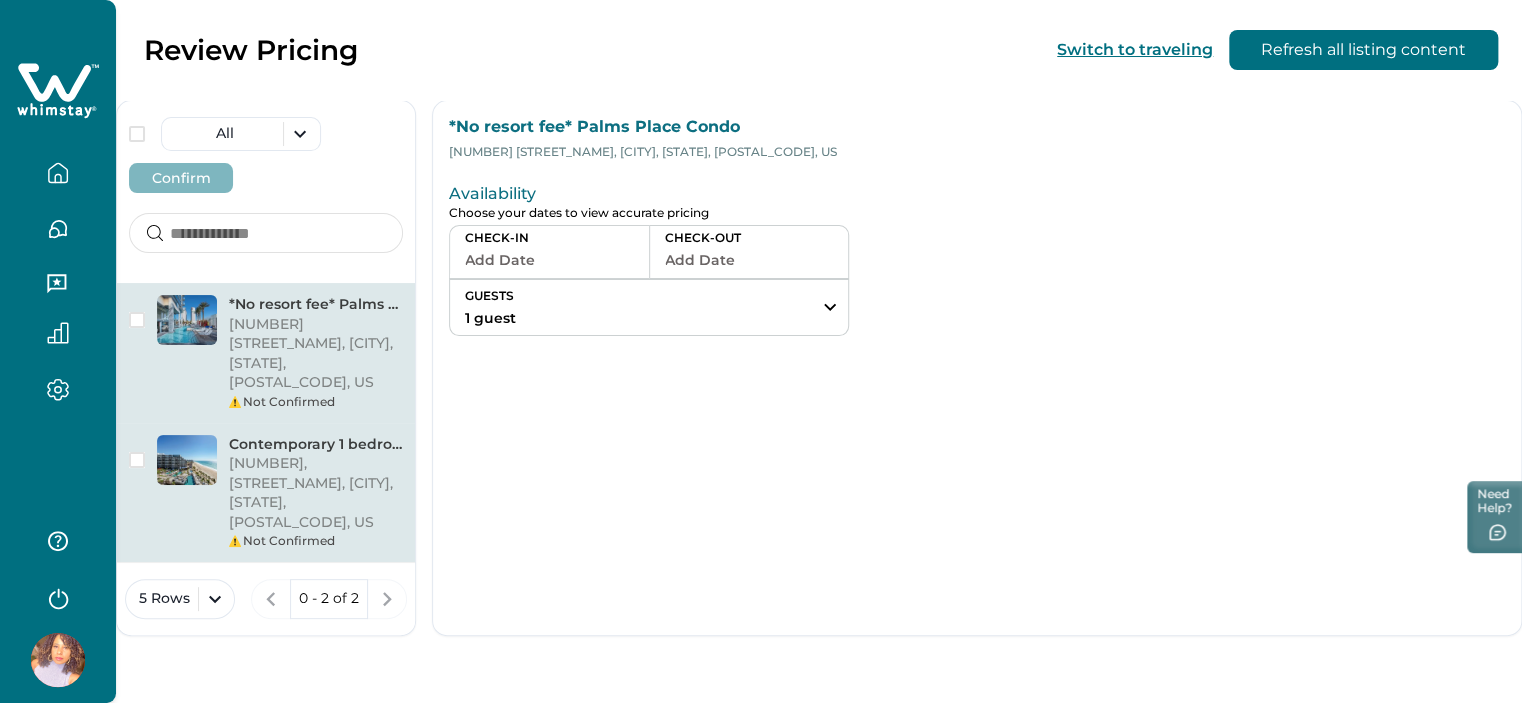 click on "[NUMBER], [STREET_NAME], [CITY], [STATE], [POSTAL_CODE], US" at bounding box center (316, 493) 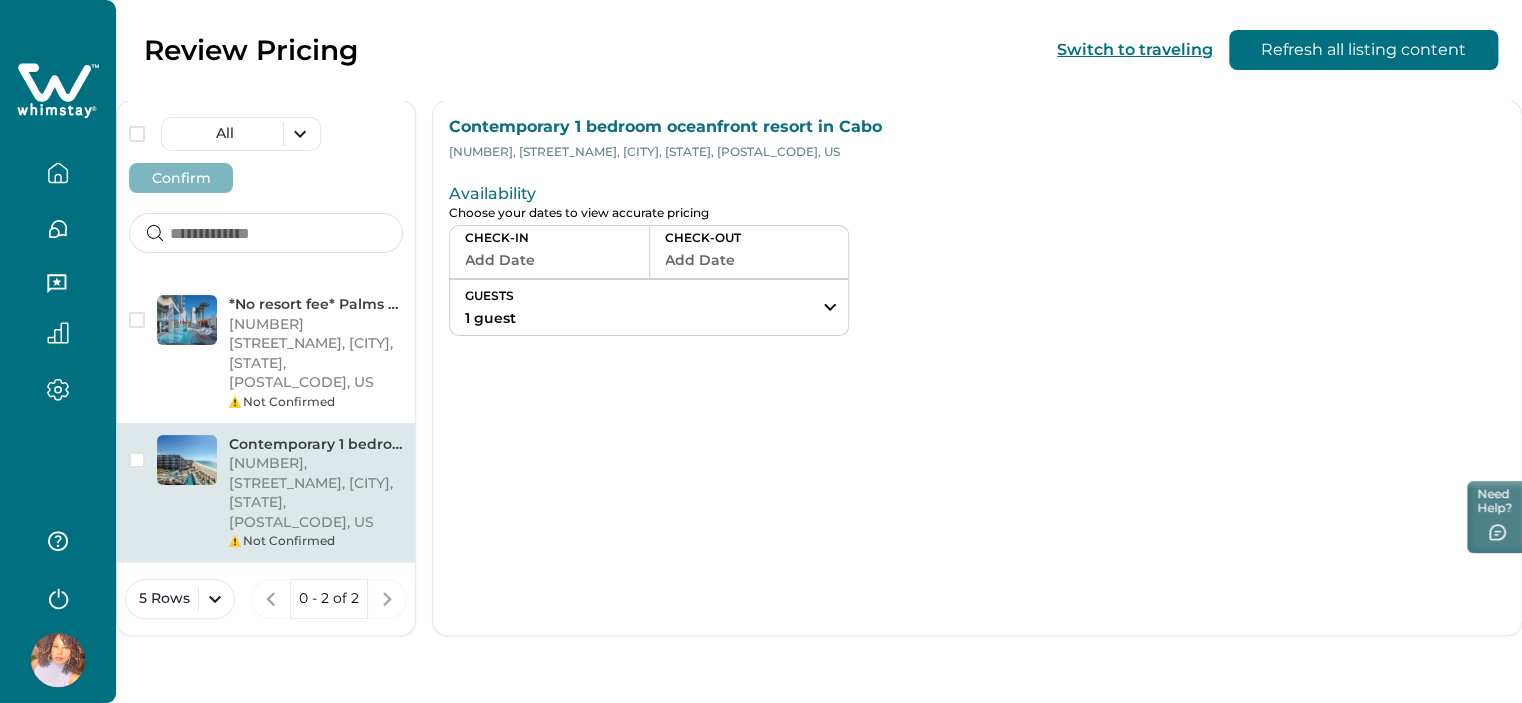 click on "Add Date" at bounding box center [549, 260] 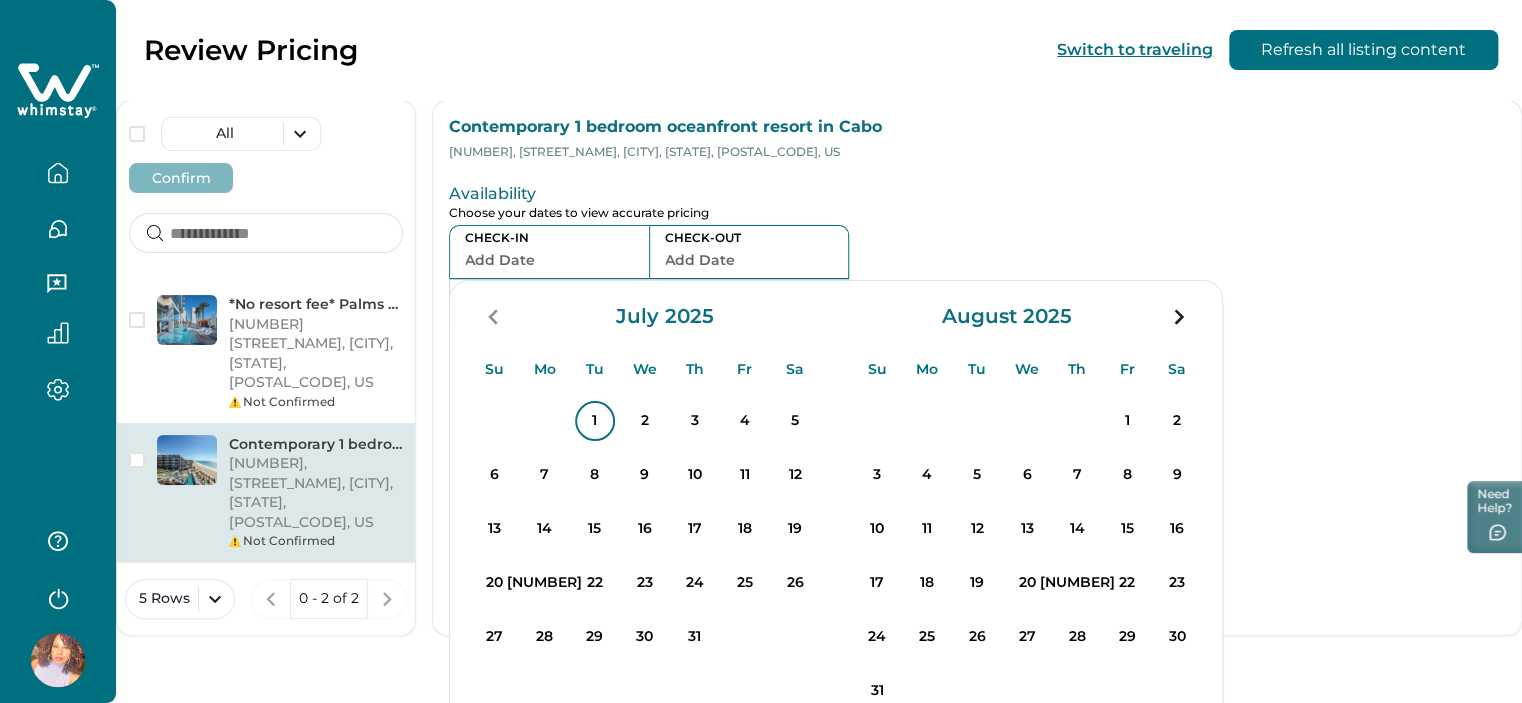 click on "1" at bounding box center [595, 421] 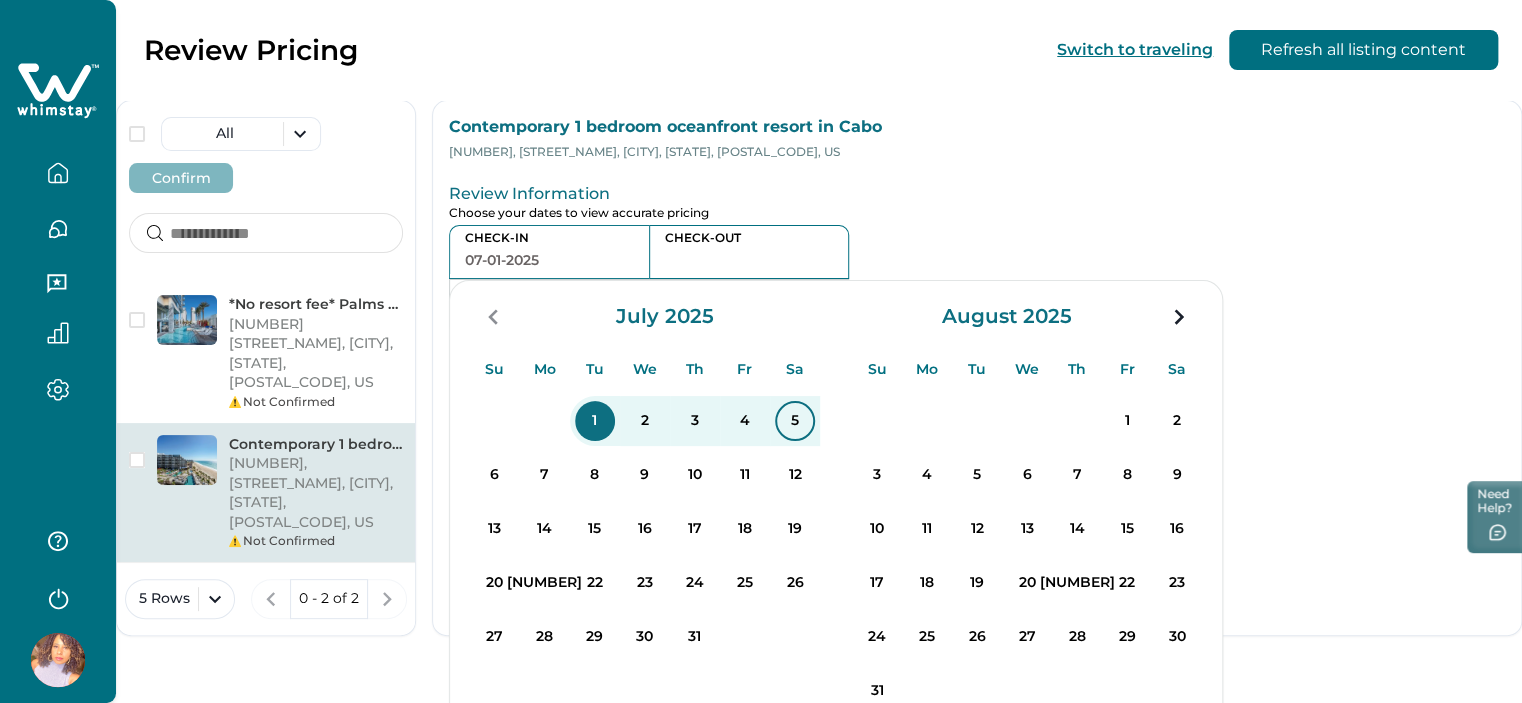 click on "5" at bounding box center [595, 421] 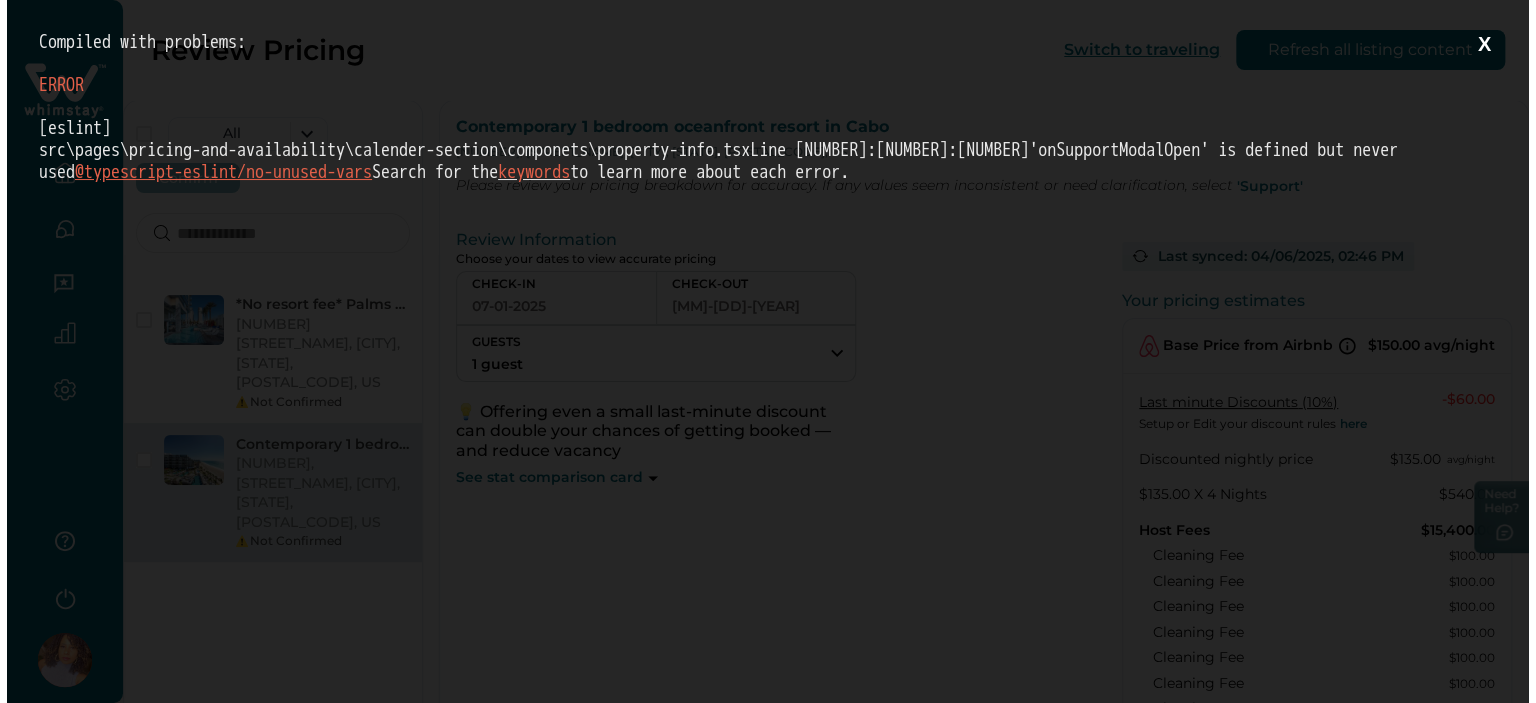 scroll, scrollTop: 0, scrollLeft: 0, axis: both 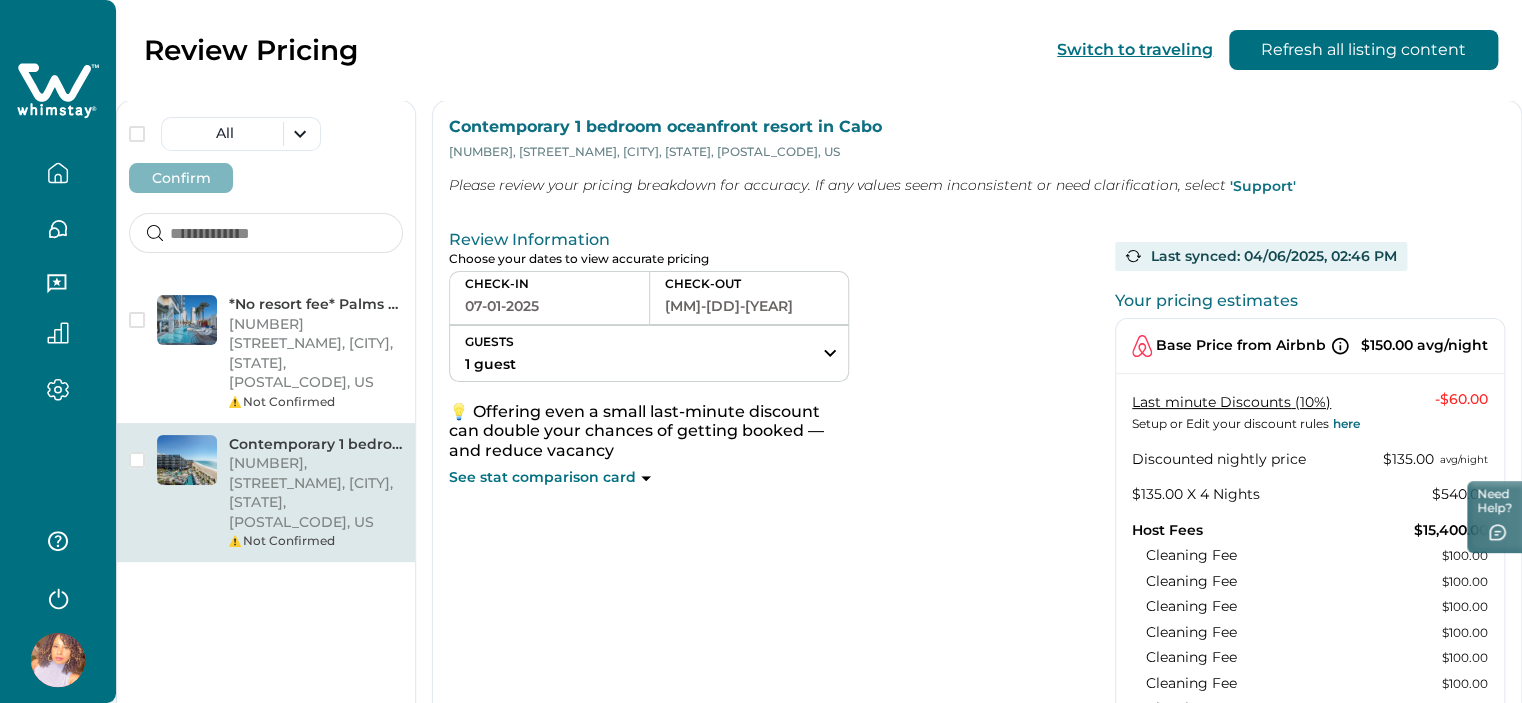 click on "'Support'" at bounding box center (1263, 186) 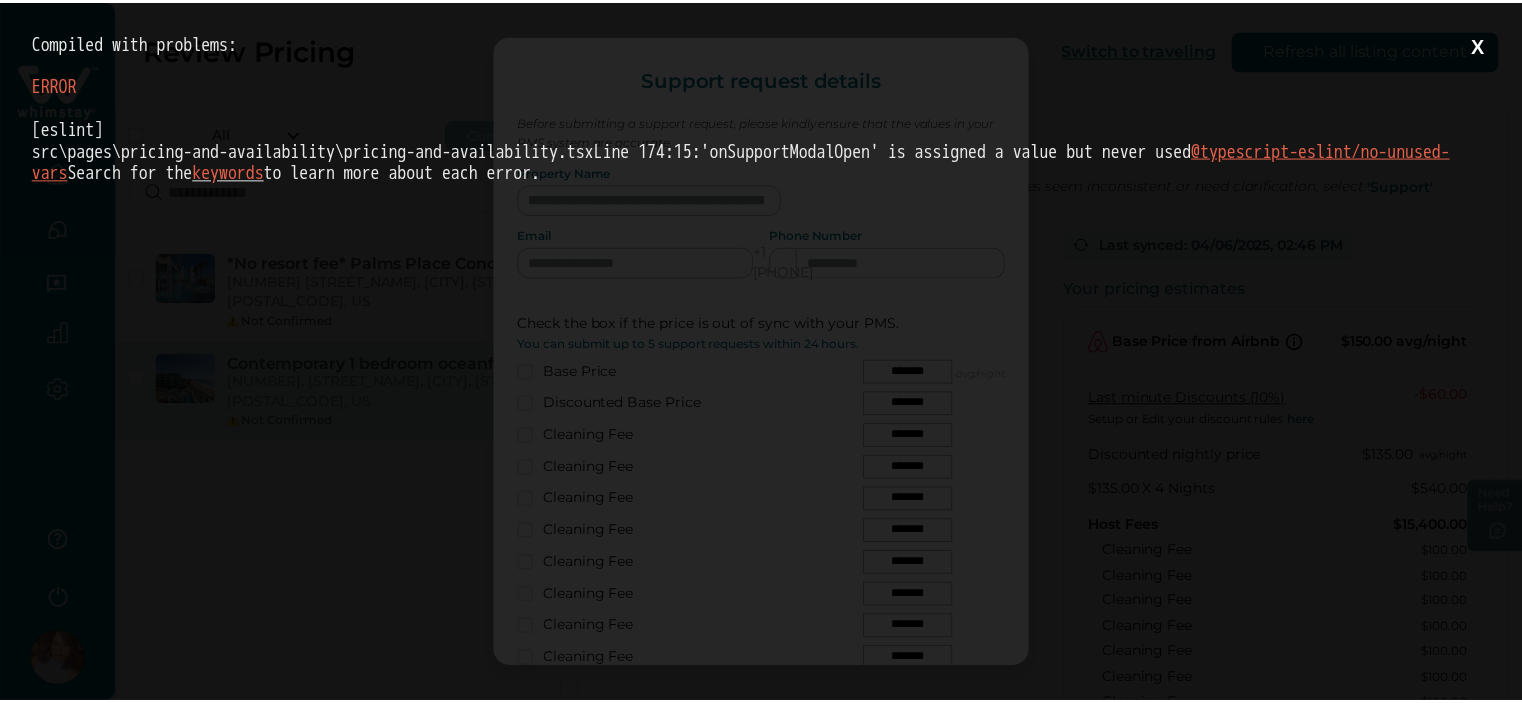 scroll, scrollTop: 0, scrollLeft: 0, axis: both 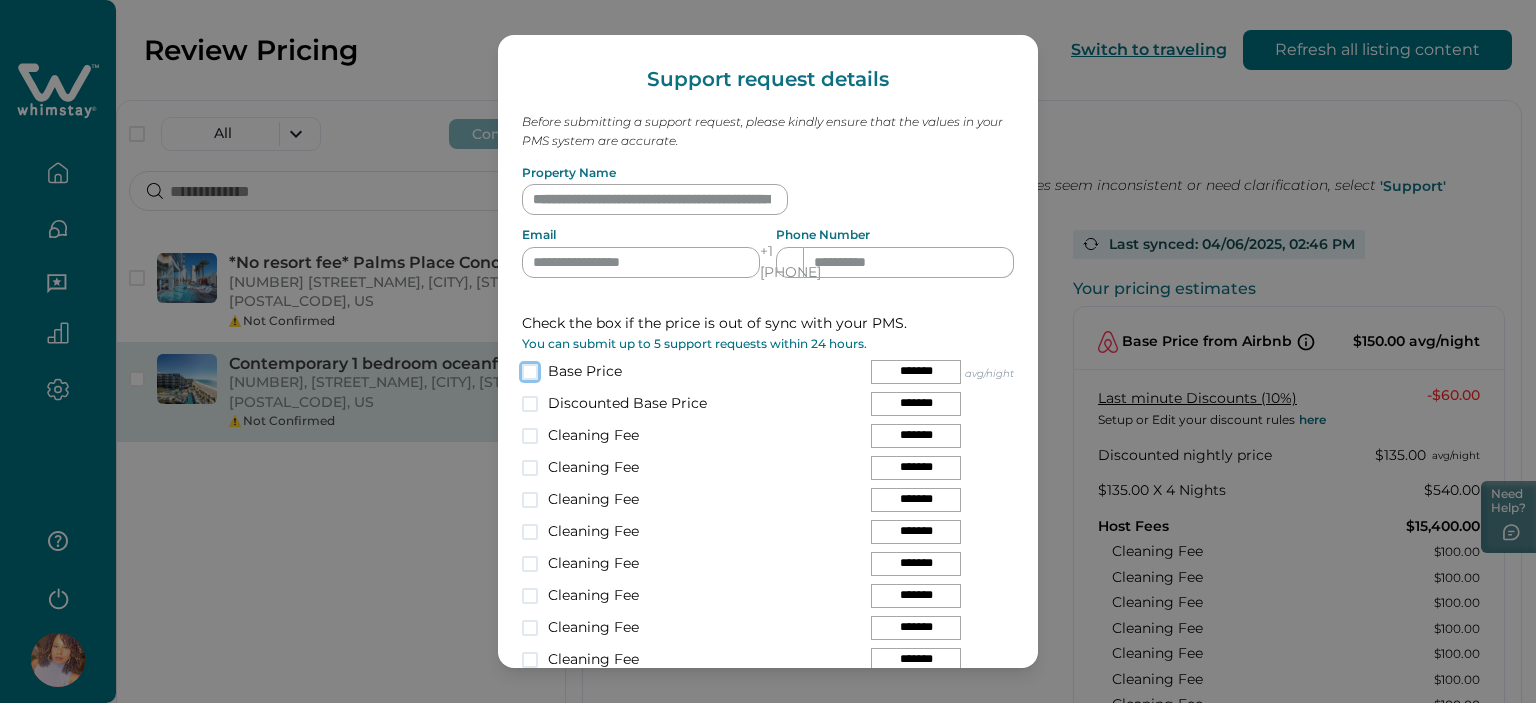 click on "**********" at bounding box center [768, 351] 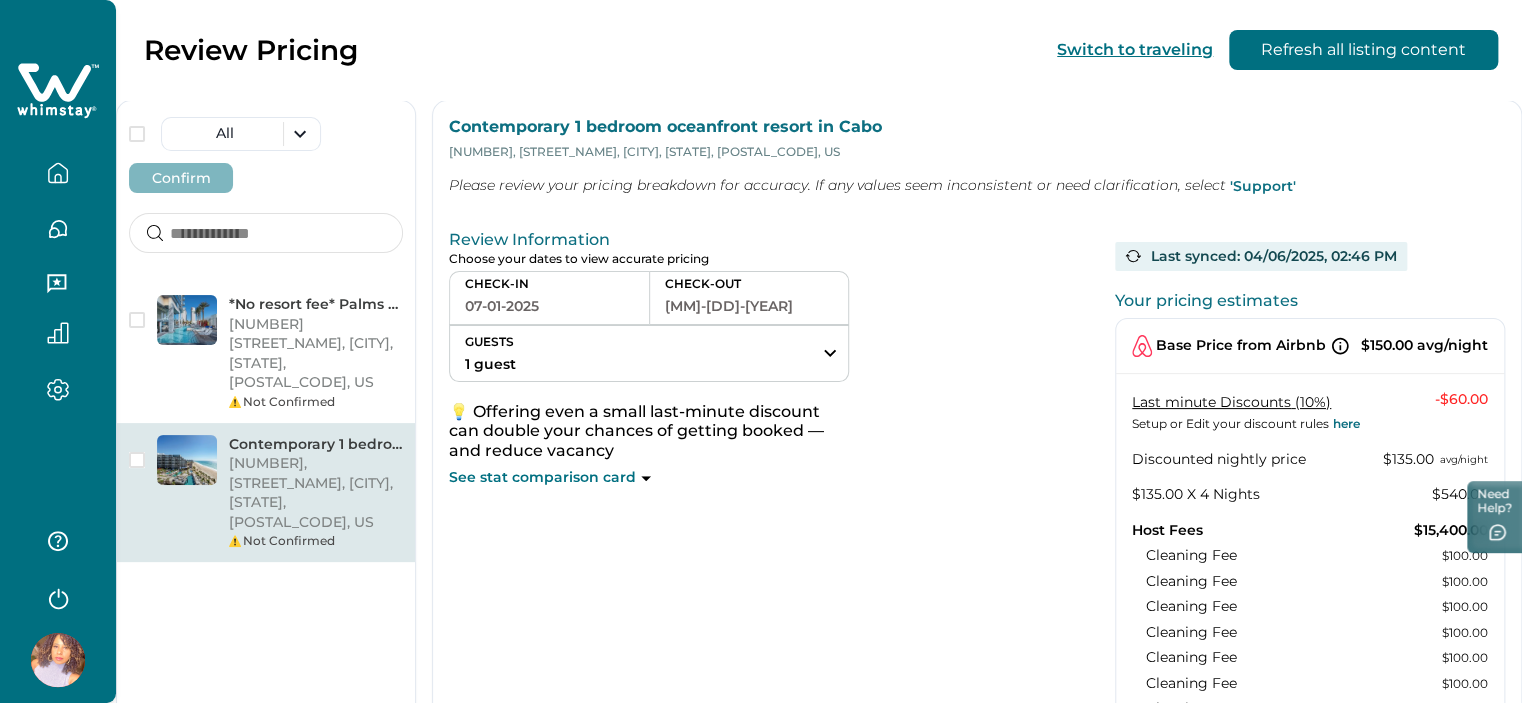 click on "'Support'" at bounding box center (1263, 186) 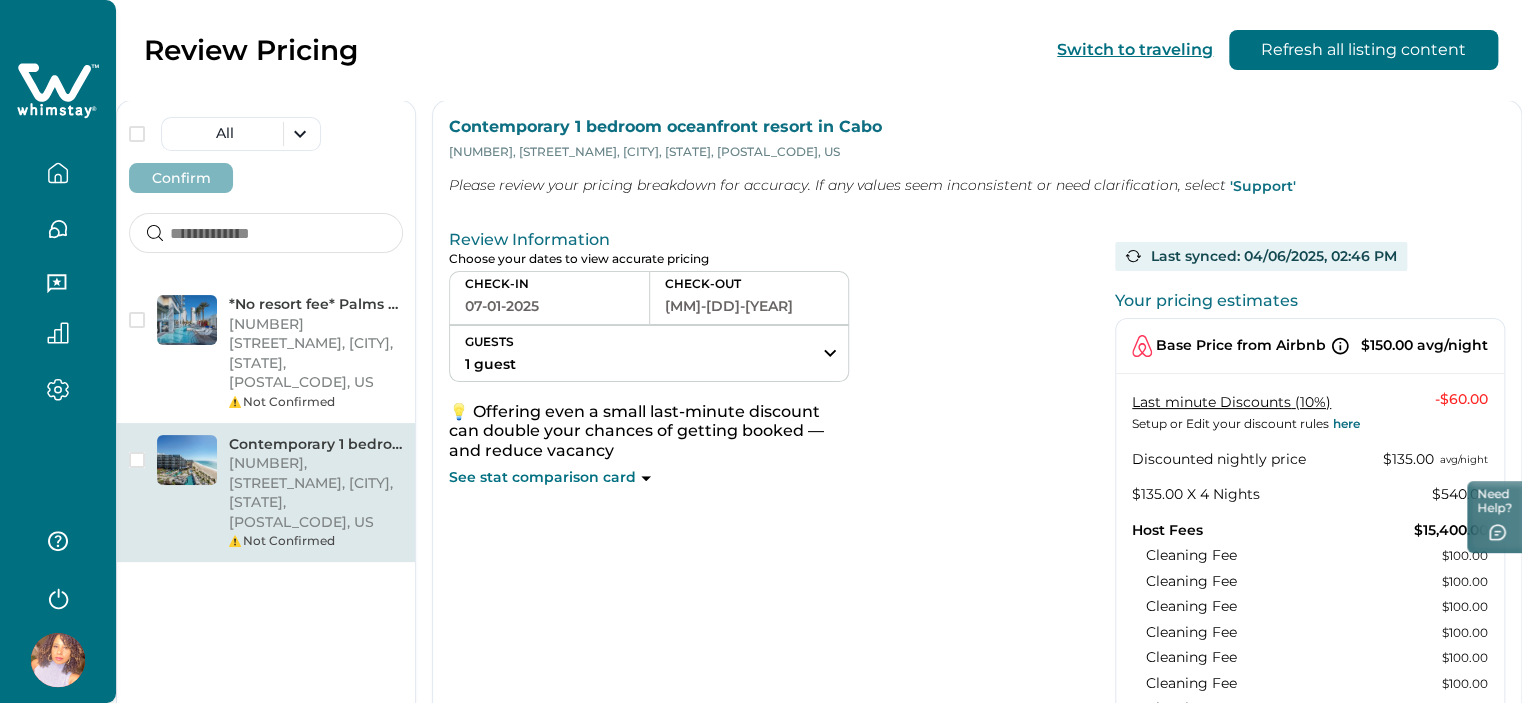 type 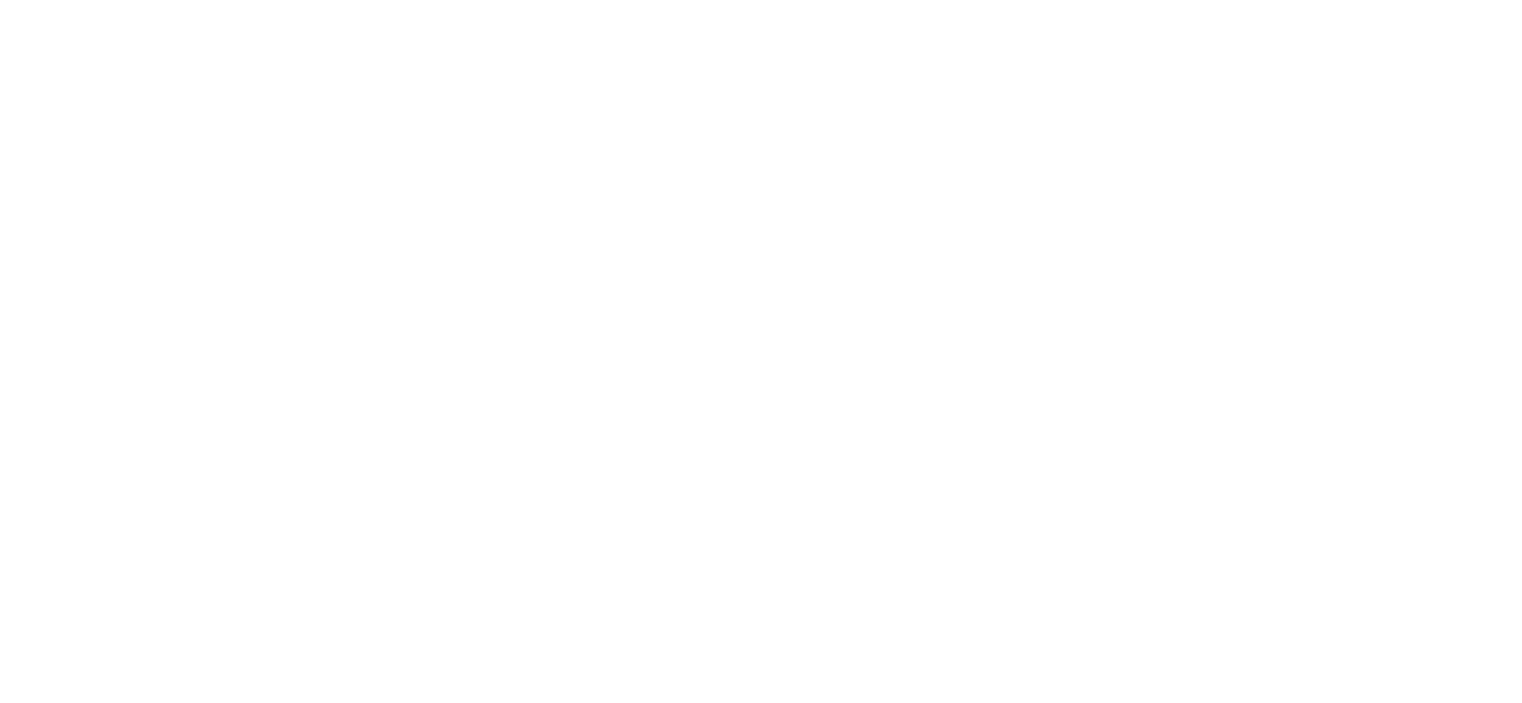 scroll, scrollTop: 0, scrollLeft: 0, axis: both 